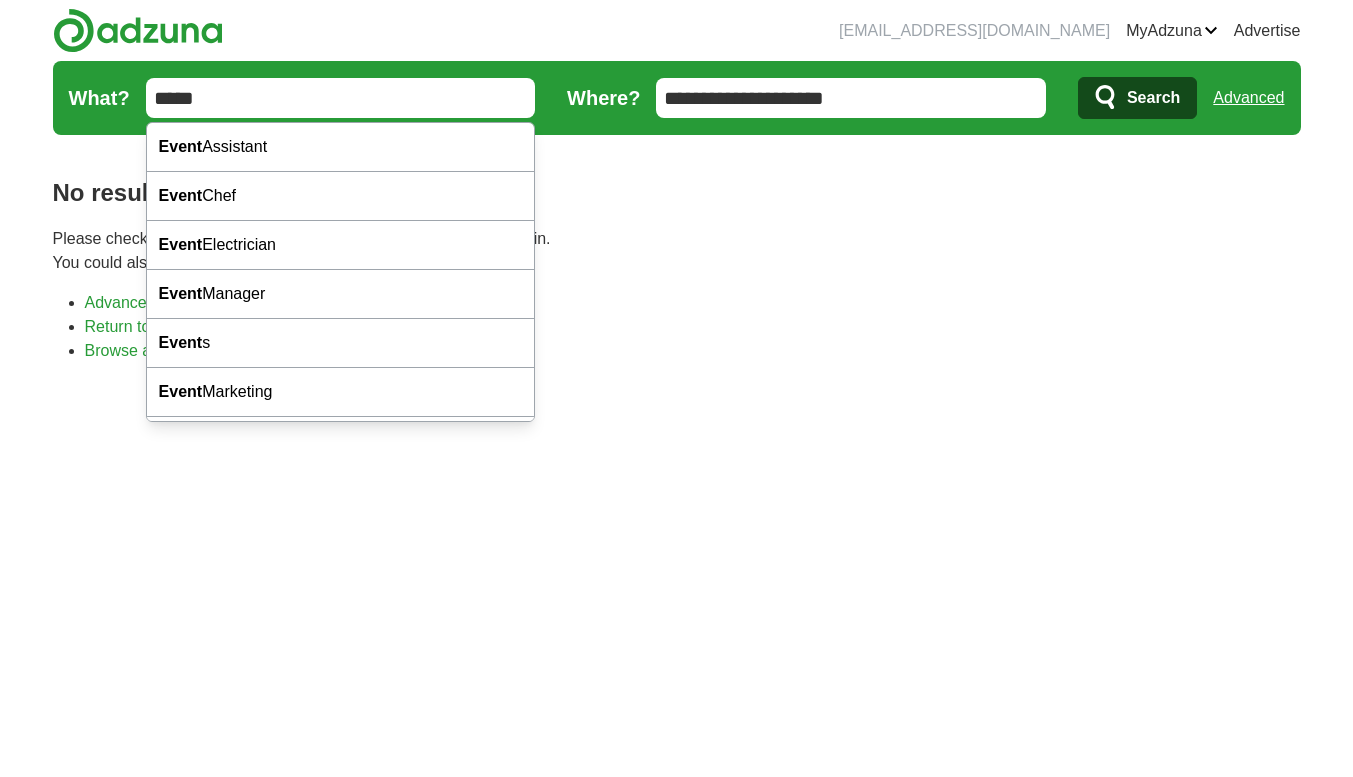 scroll, scrollTop: 0, scrollLeft: 0, axis: both 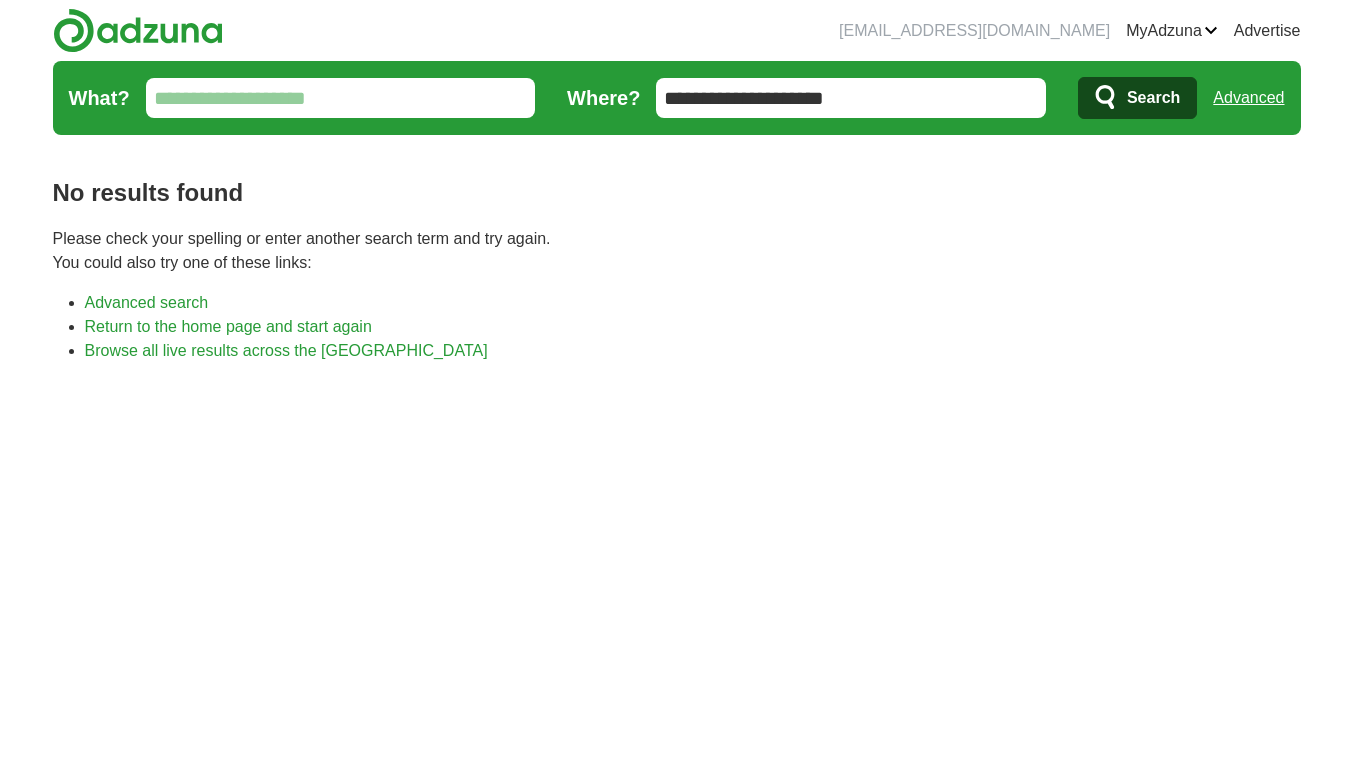 type 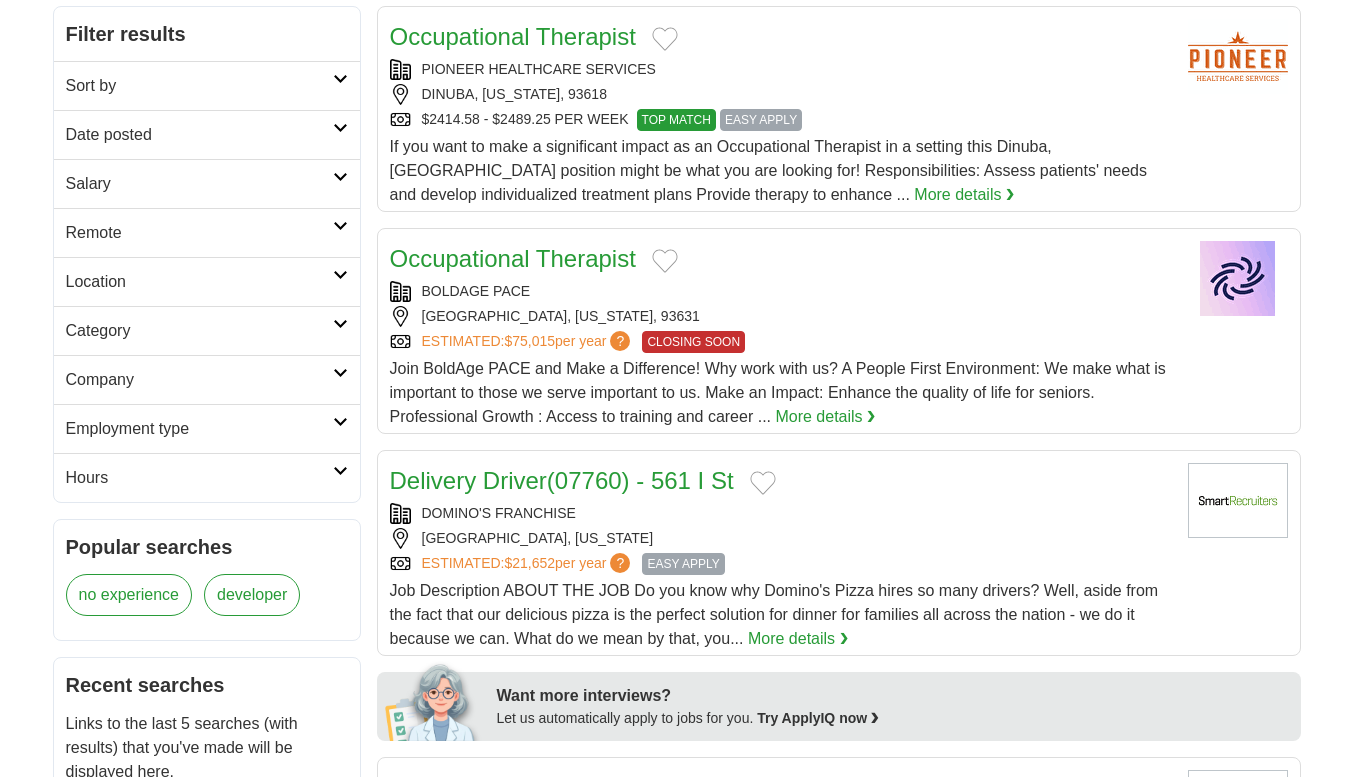 scroll, scrollTop: 300, scrollLeft: 0, axis: vertical 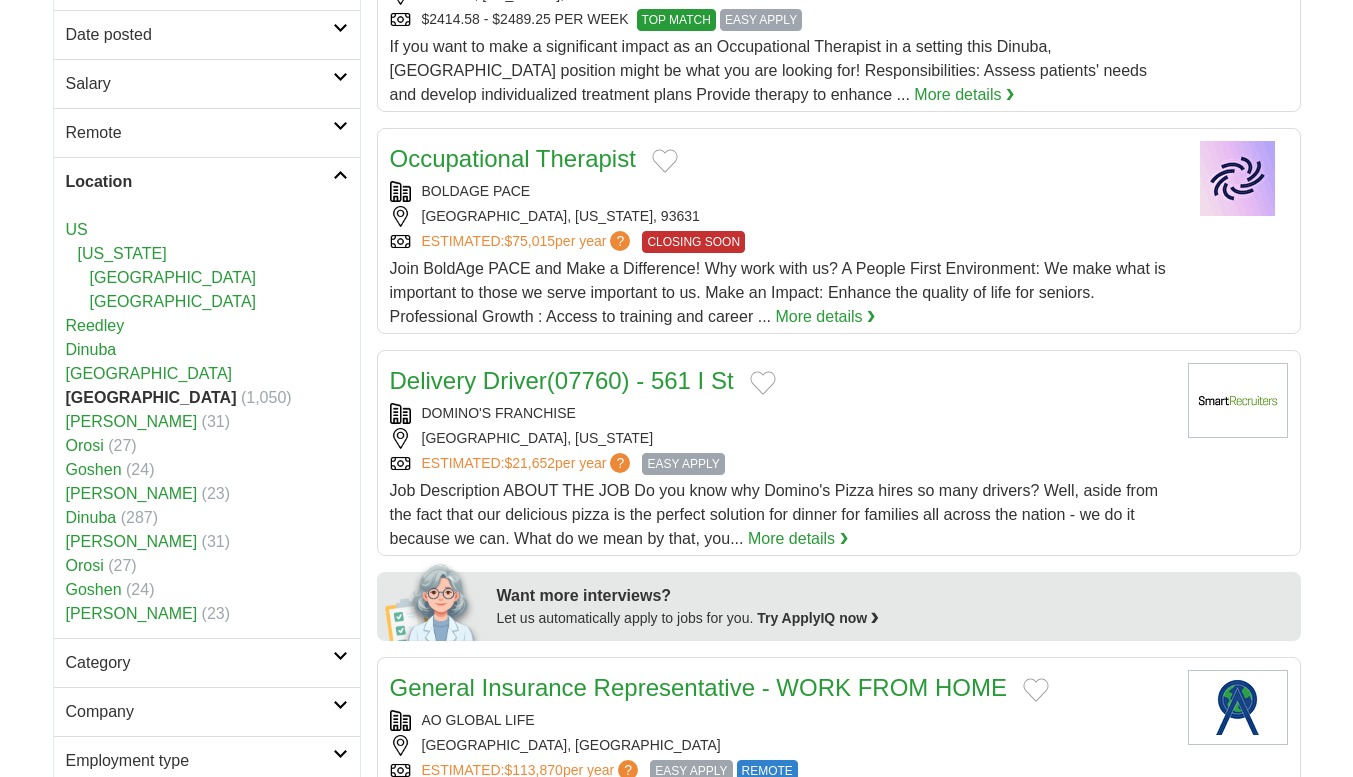 click on "[GEOGRAPHIC_DATA]" at bounding box center (151, 397) 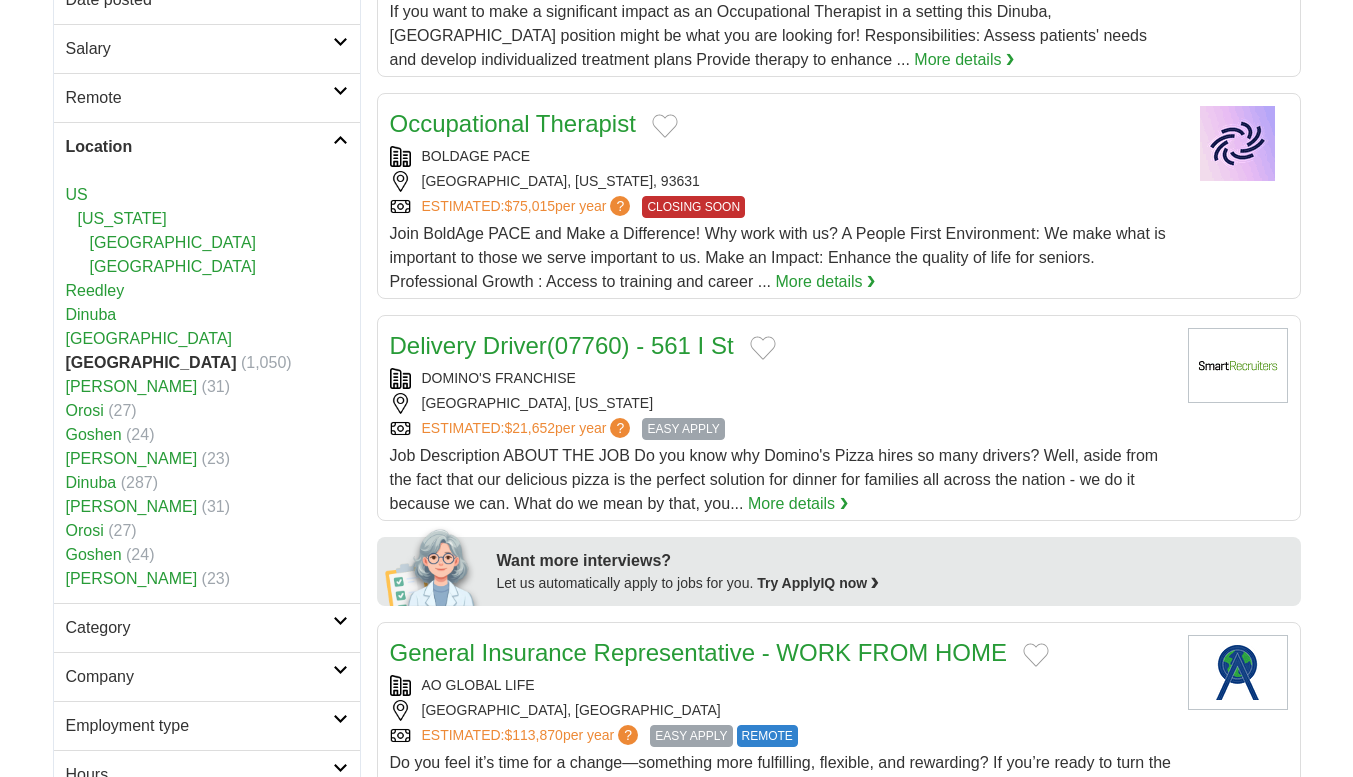 scroll, scrollTop: 700, scrollLeft: 0, axis: vertical 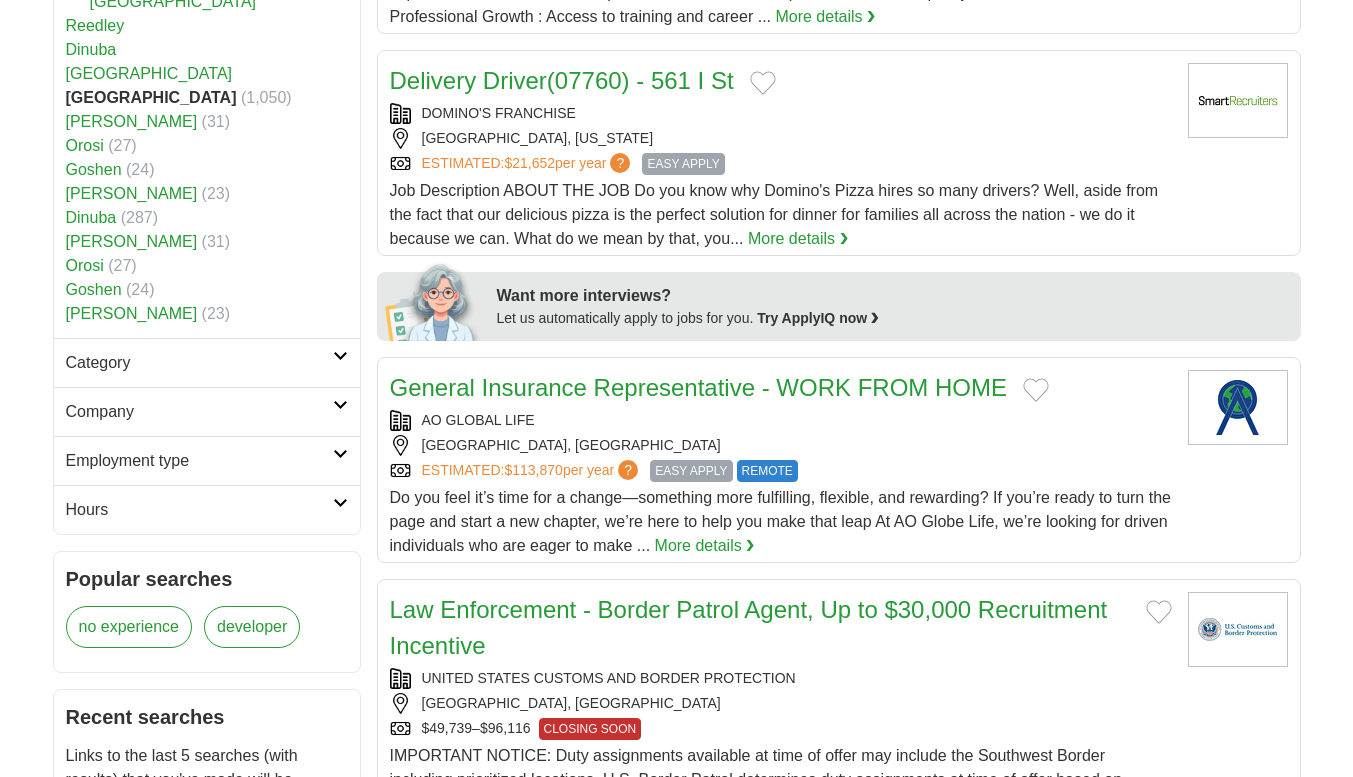 click on "Category" at bounding box center [199, 363] 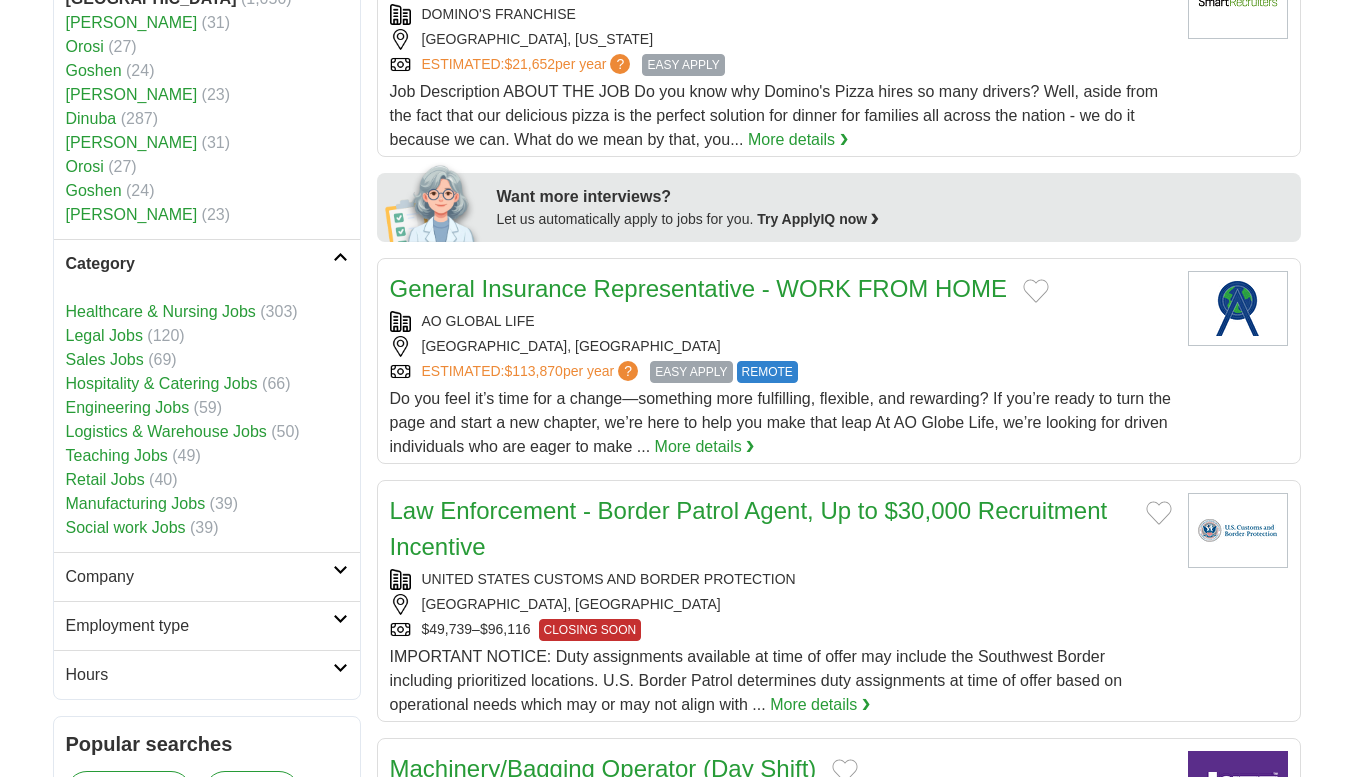 scroll, scrollTop: 800, scrollLeft: 0, axis: vertical 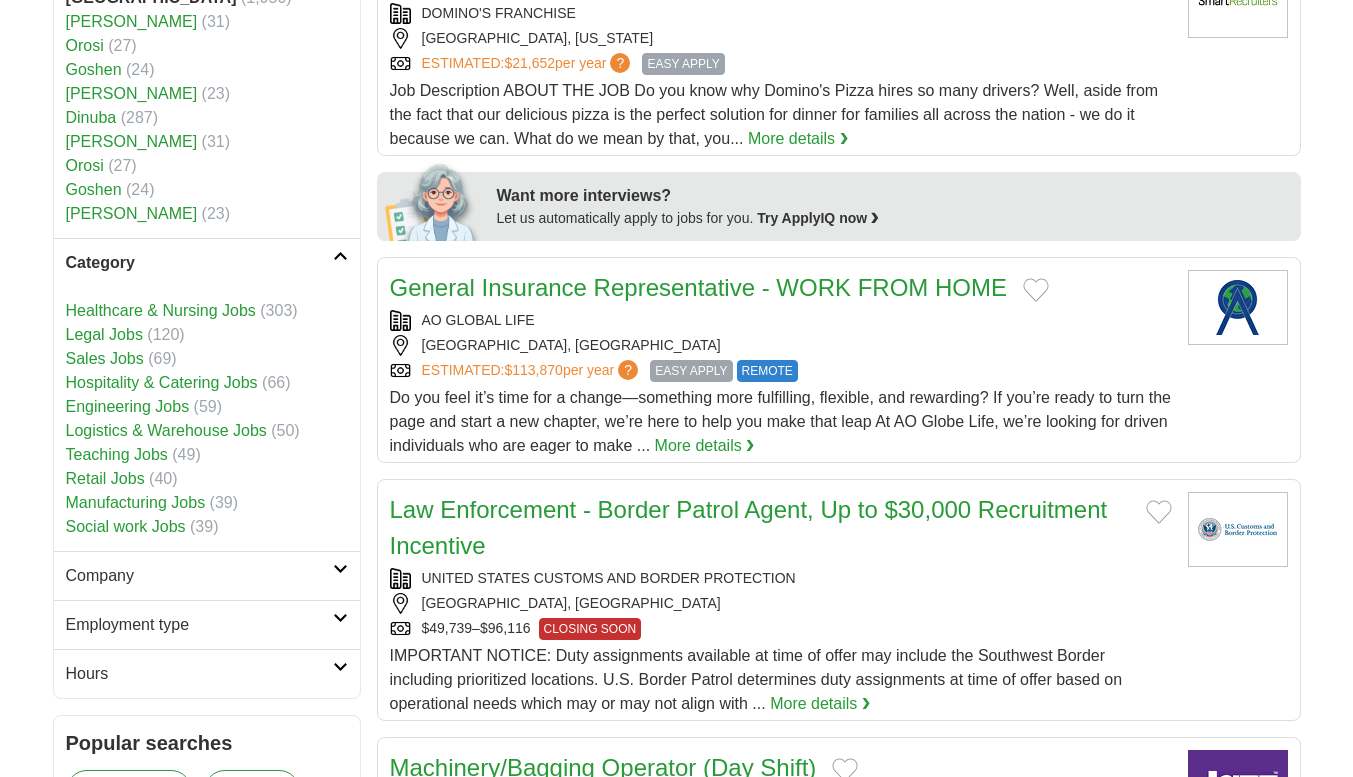 click on "Social work Jobs" at bounding box center [126, 526] 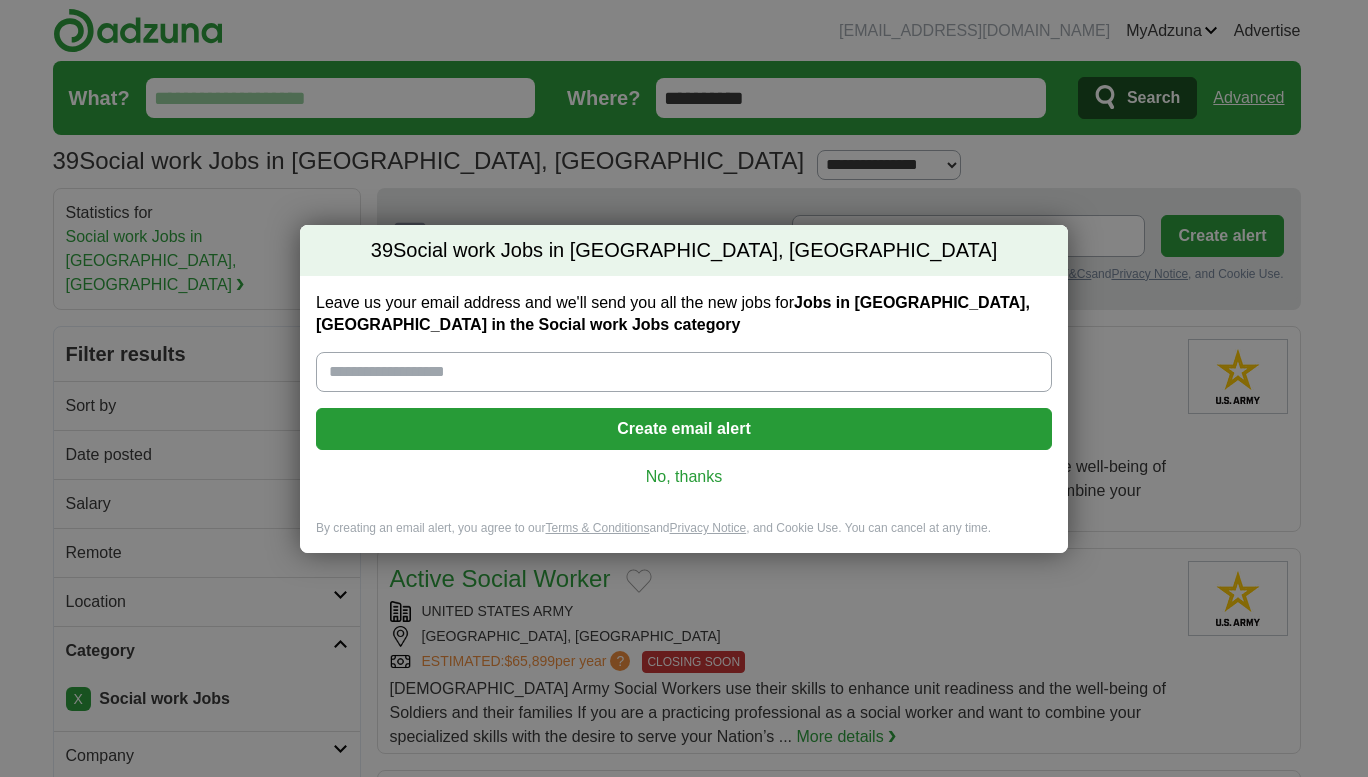 scroll, scrollTop: 0, scrollLeft: 0, axis: both 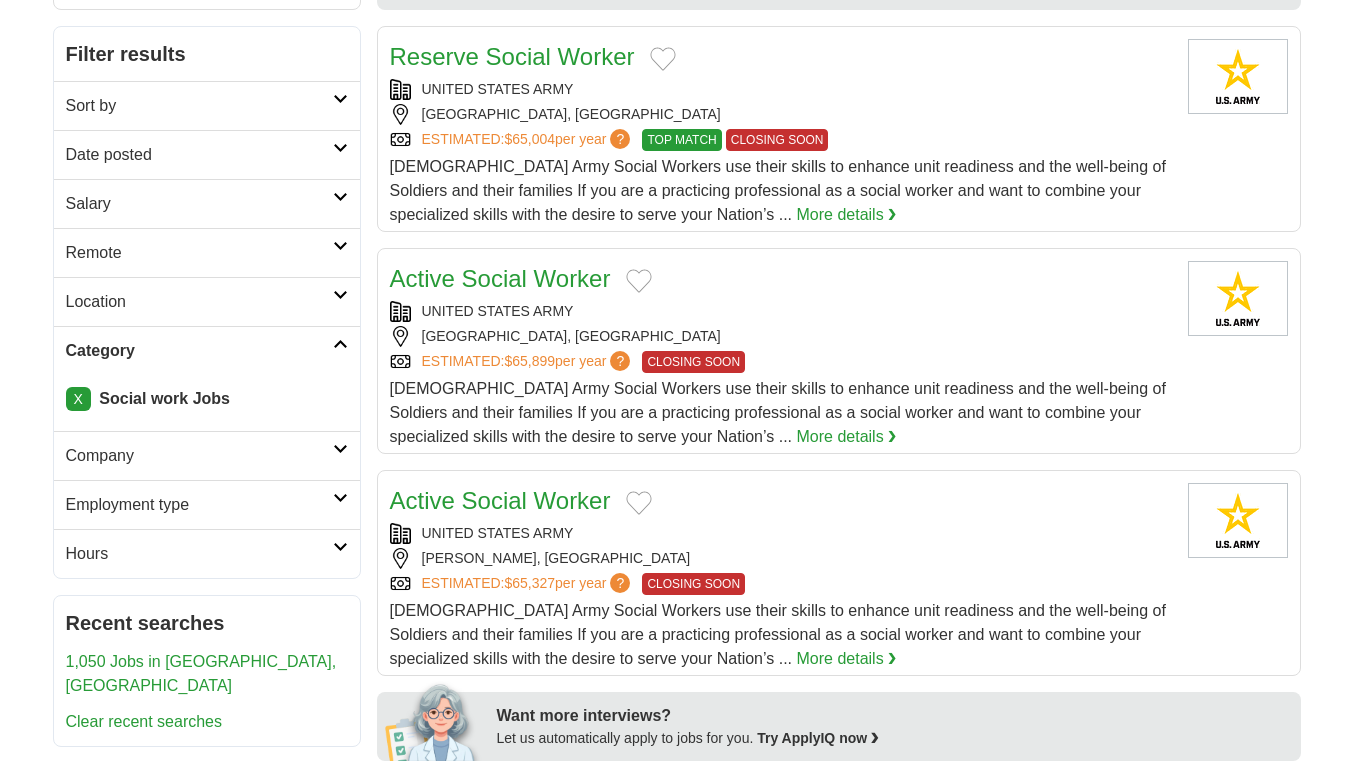 click on "X   Social work Jobs" at bounding box center (207, 403) 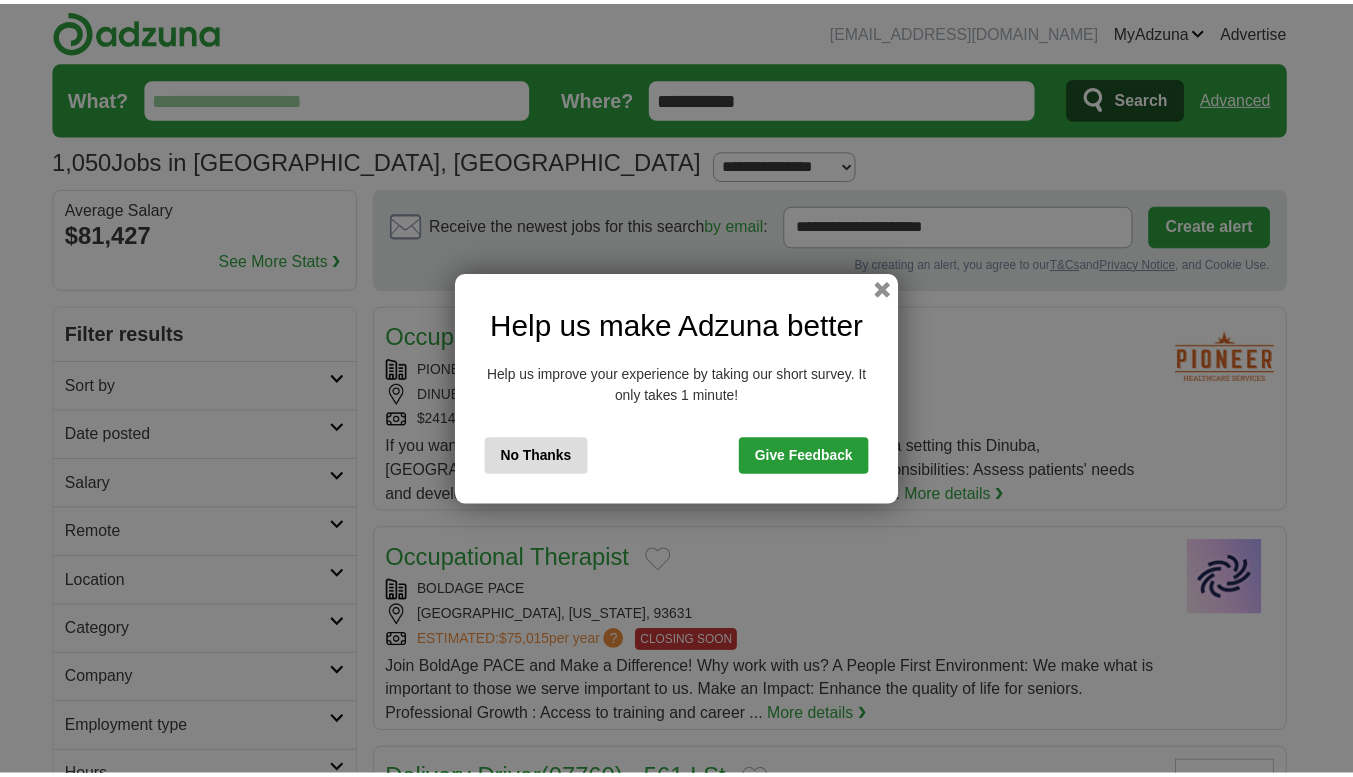 scroll, scrollTop: 0, scrollLeft: 0, axis: both 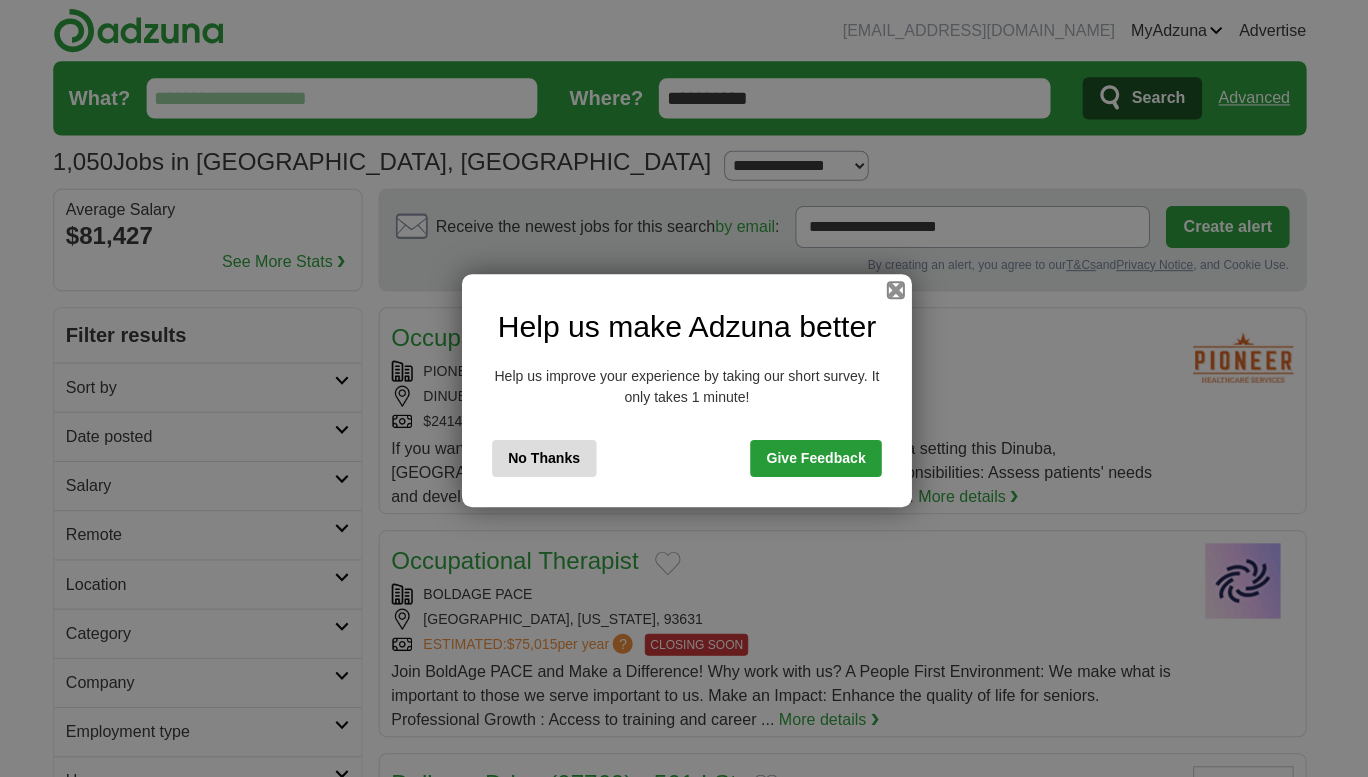 click at bounding box center (892, 289) 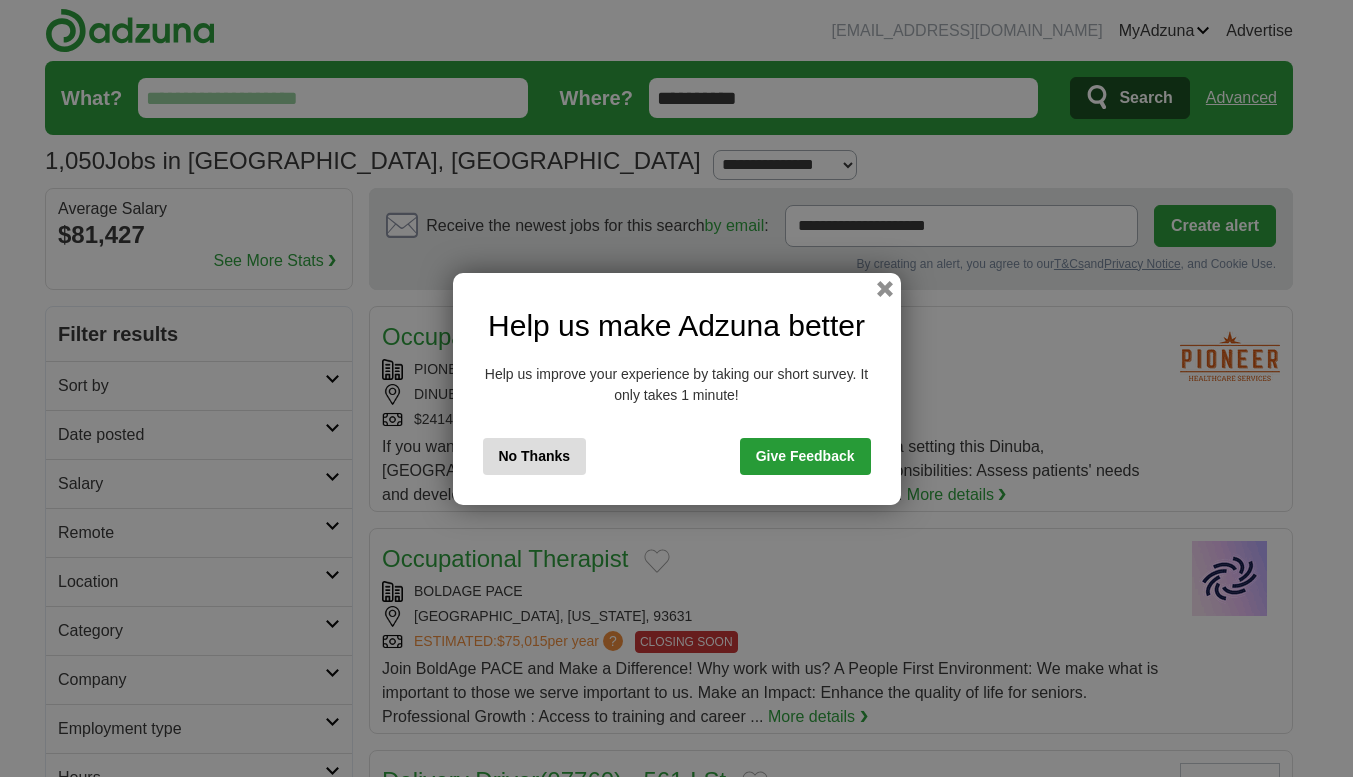 scroll, scrollTop: 0, scrollLeft: 0, axis: both 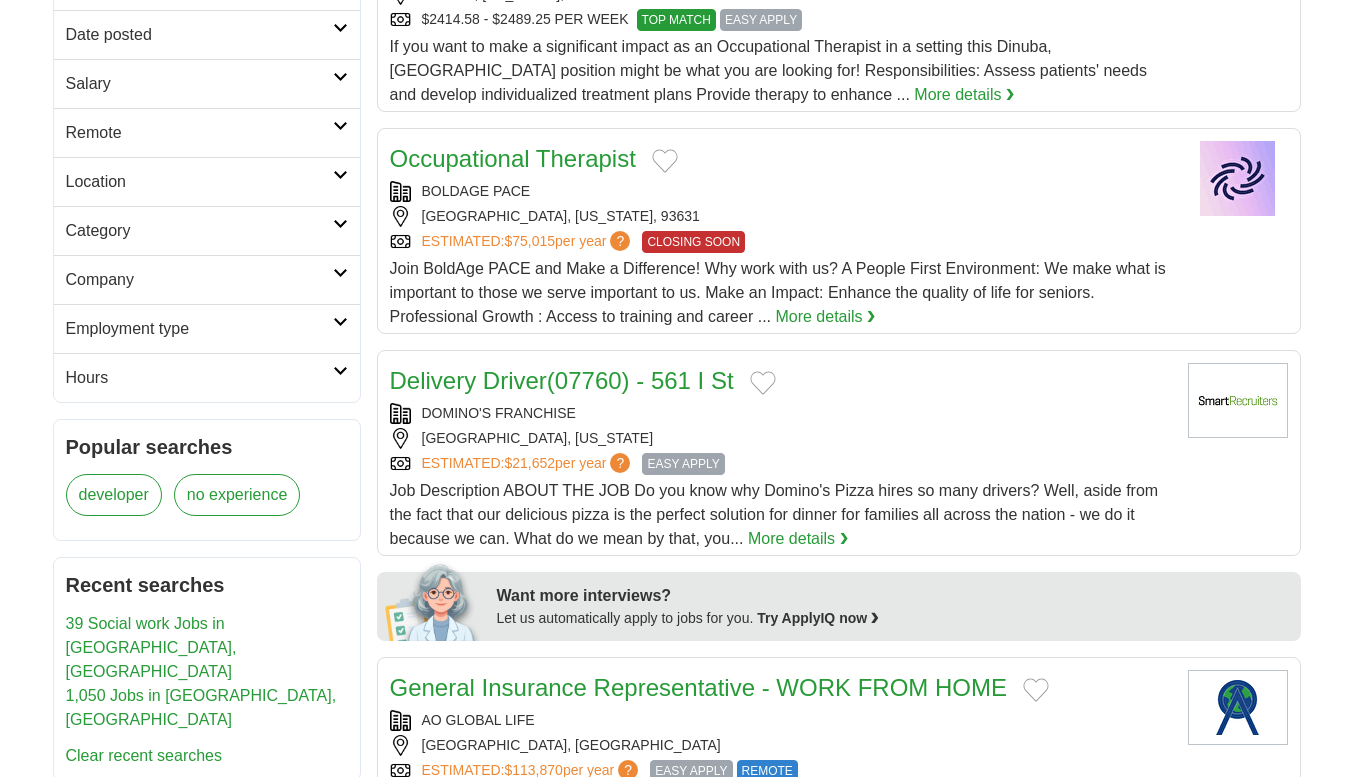 click at bounding box center [340, 224] 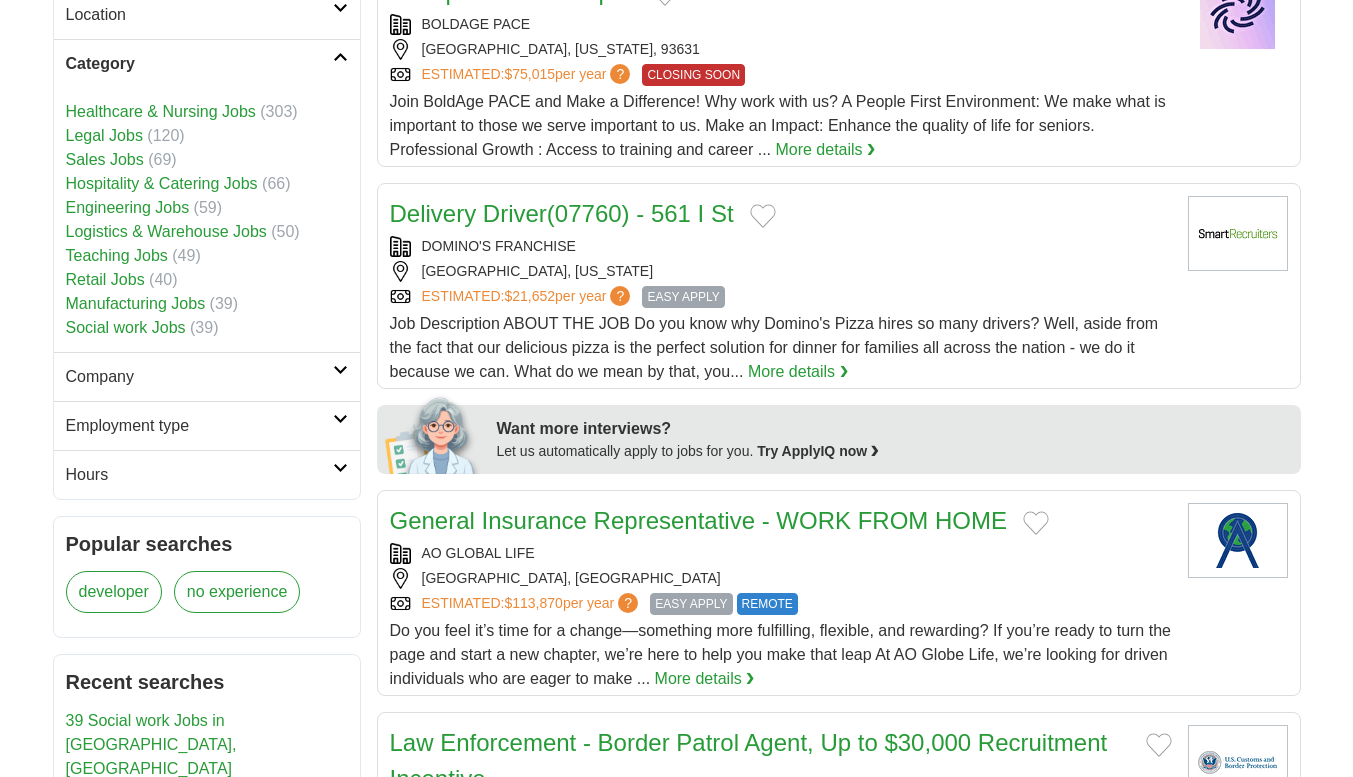 scroll, scrollTop: 600, scrollLeft: 0, axis: vertical 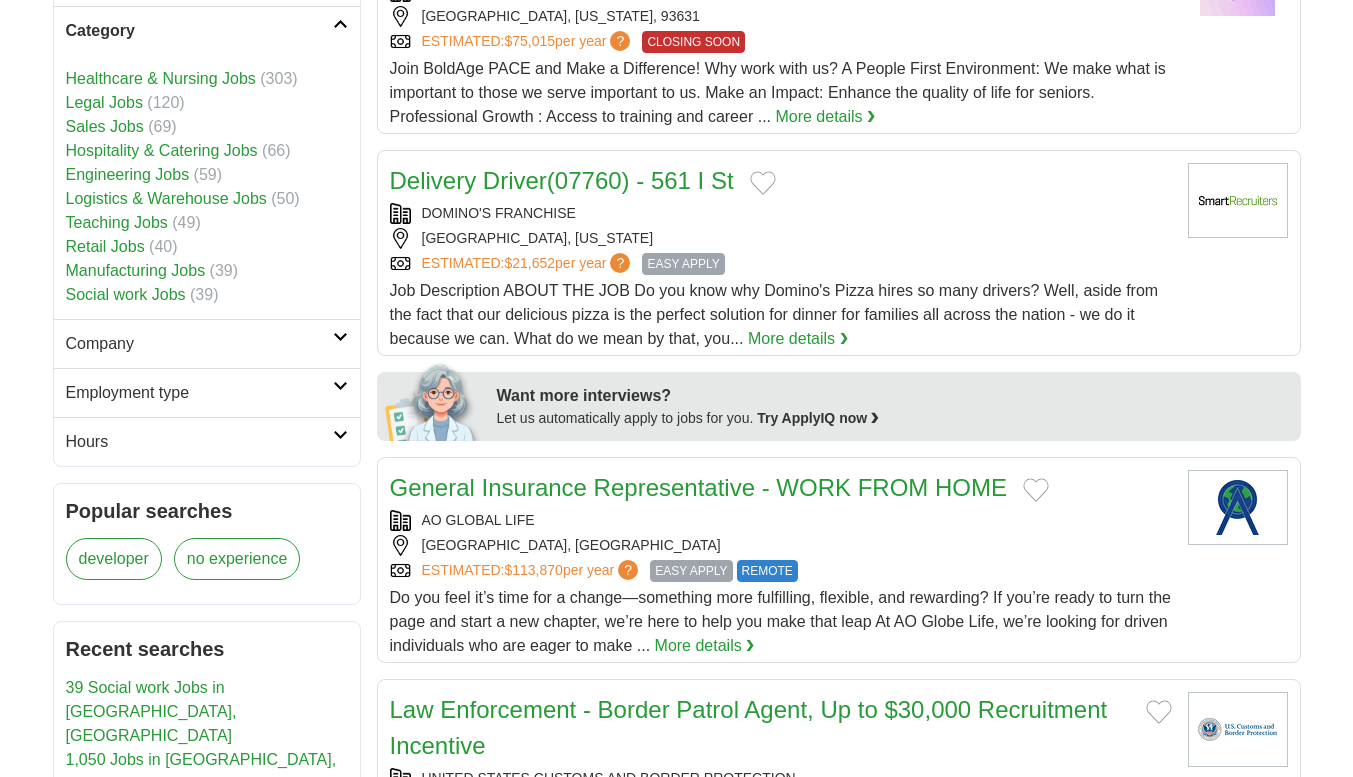 click on "Retail Jobs" at bounding box center [105, 246] 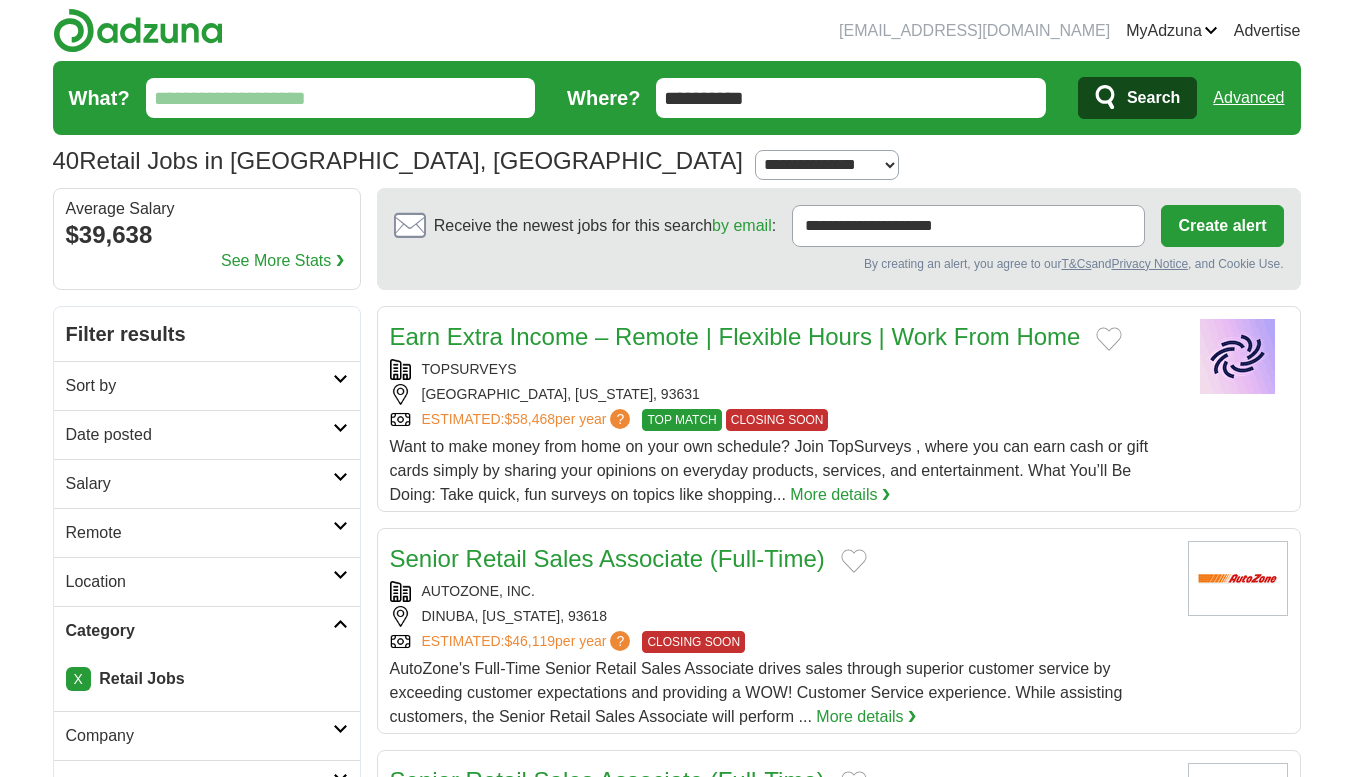 scroll, scrollTop: 0, scrollLeft: 0, axis: both 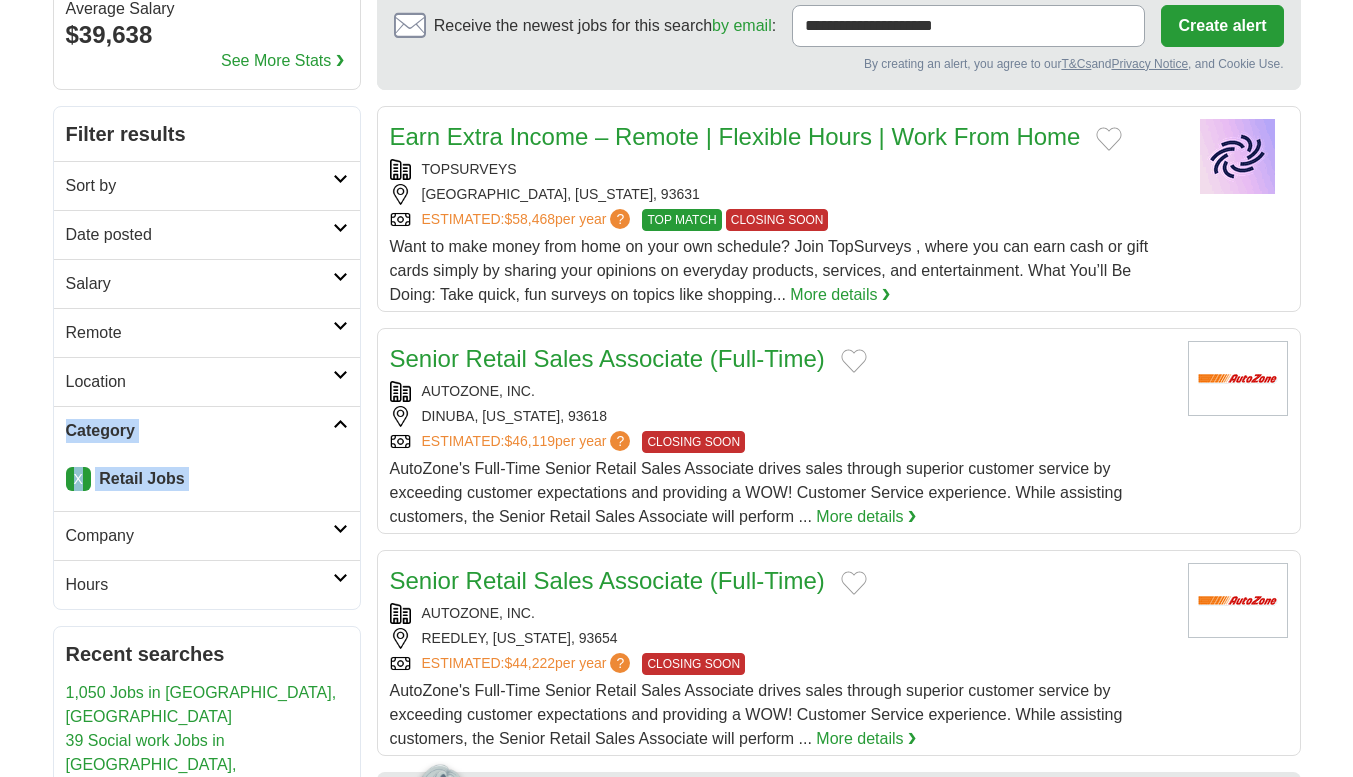 drag, startPoint x: 352, startPoint y: 308, endPoint x: 295, endPoint y: 395, distance: 104.00961 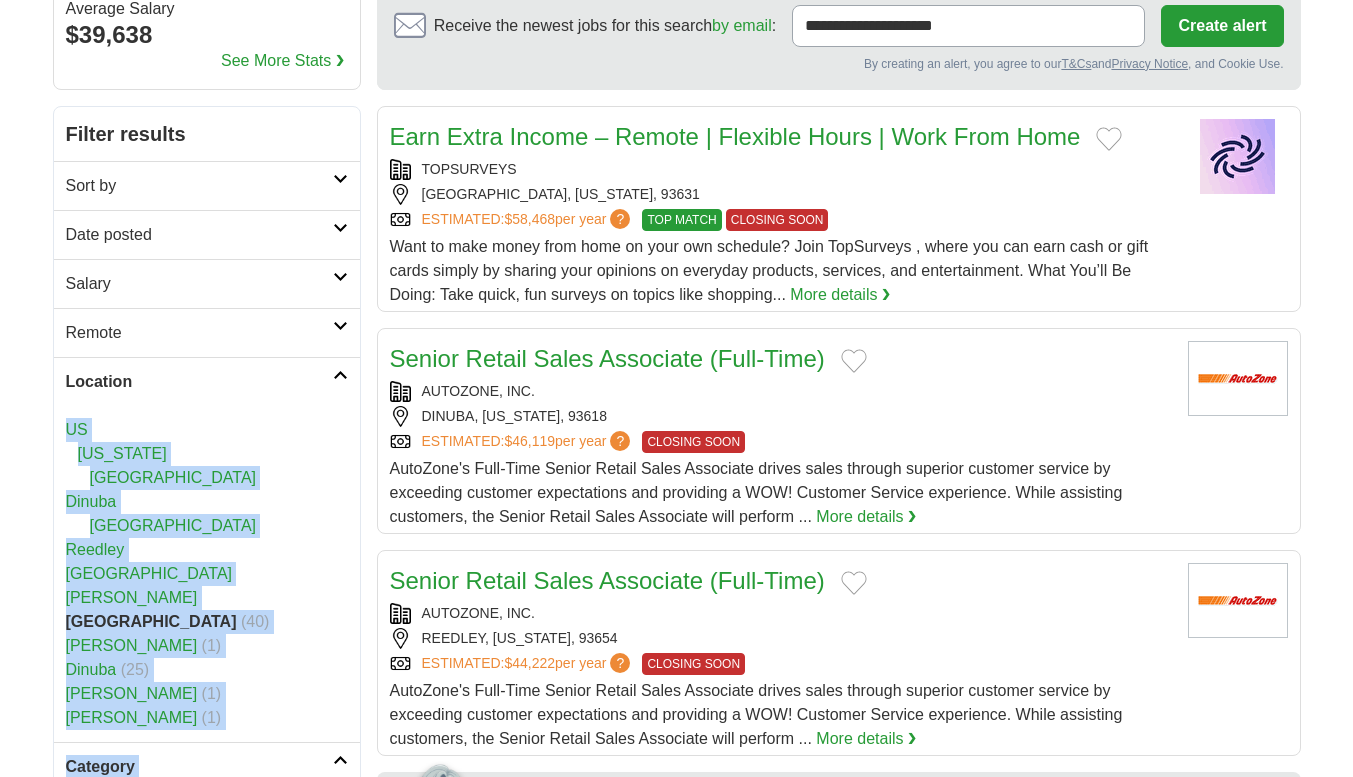 click on "Dinuba" at bounding box center (207, 502) 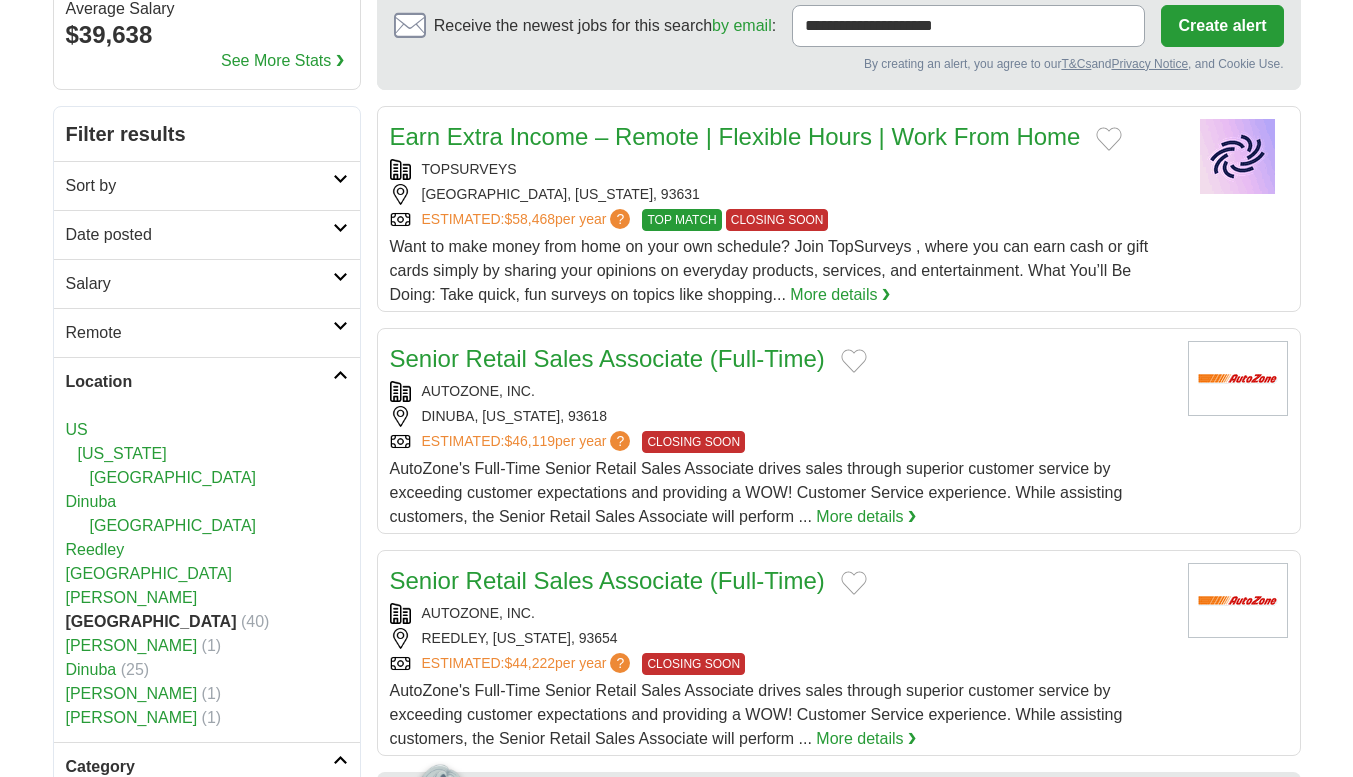 click on "[PERSON_NAME]" at bounding box center (132, 597) 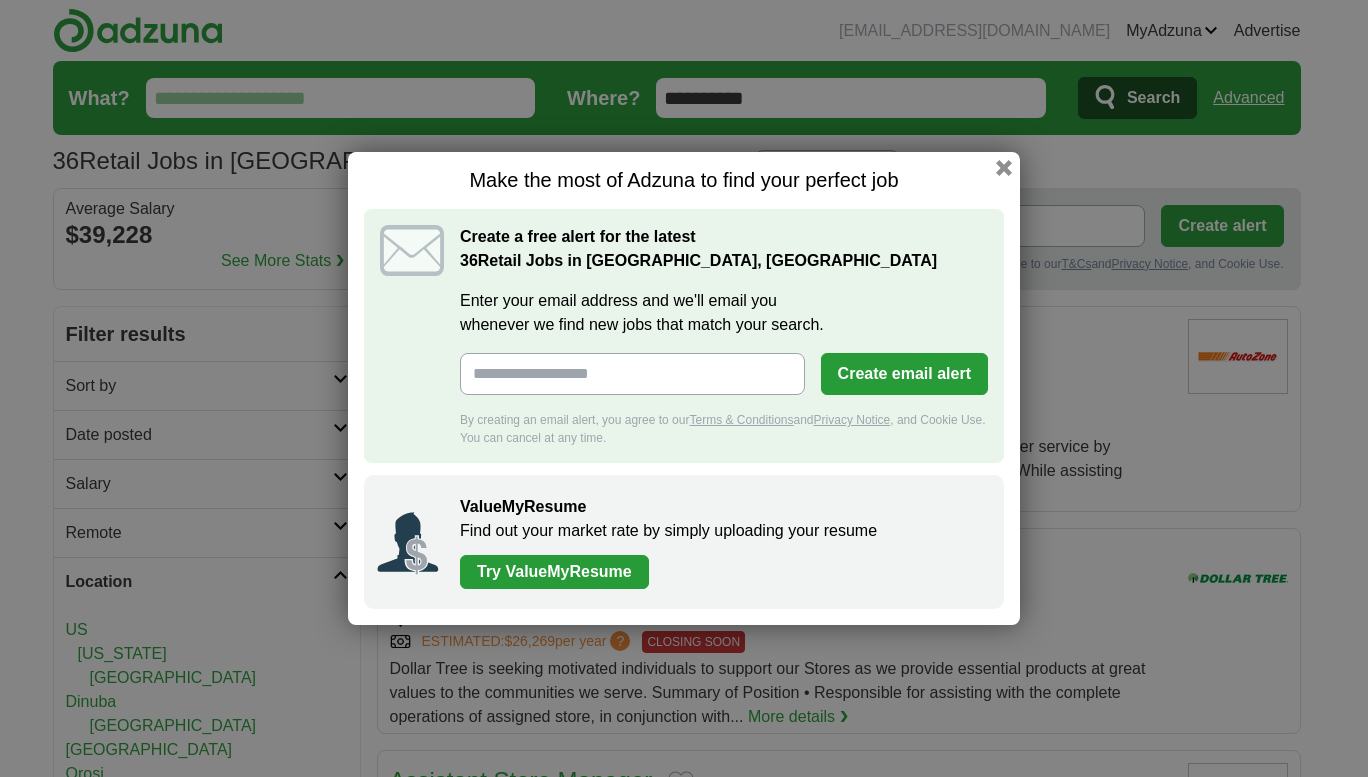 scroll, scrollTop: 0, scrollLeft: 0, axis: both 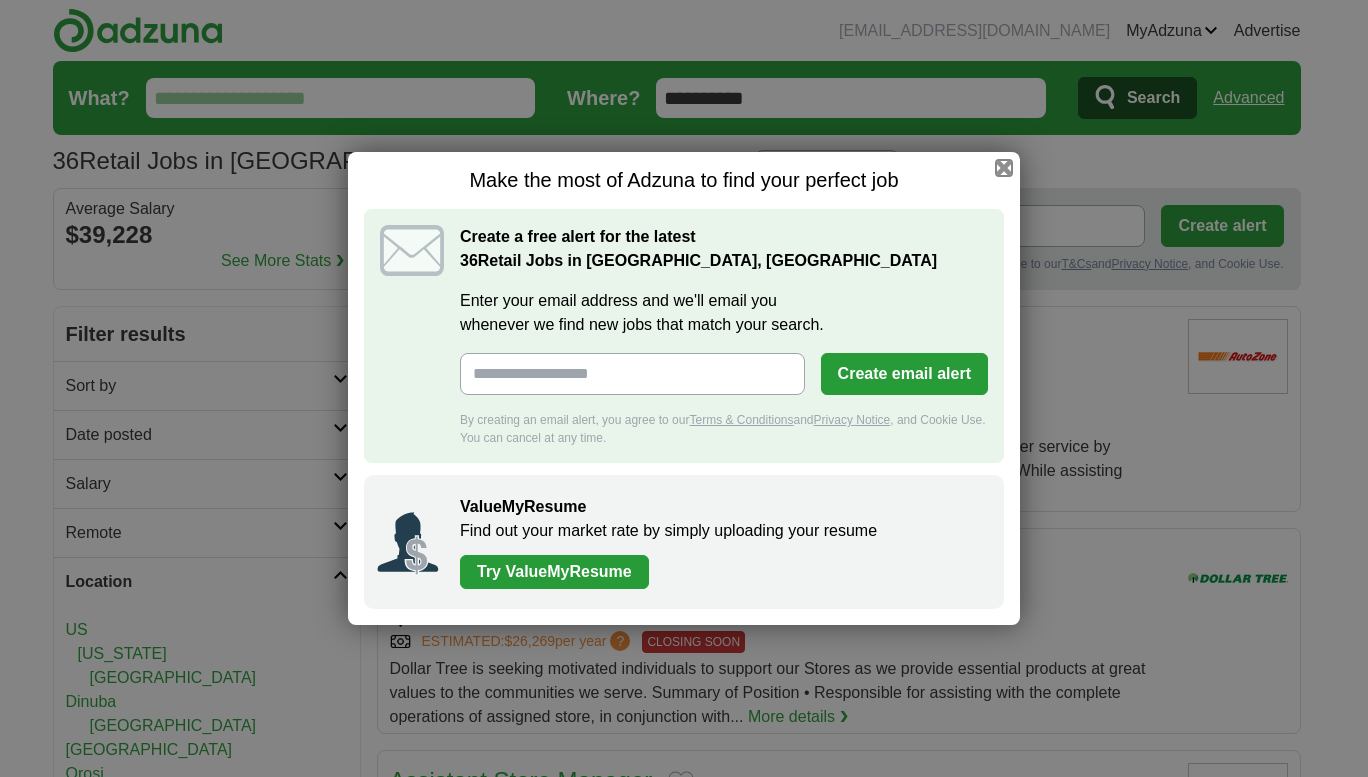 click at bounding box center (1004, 168) 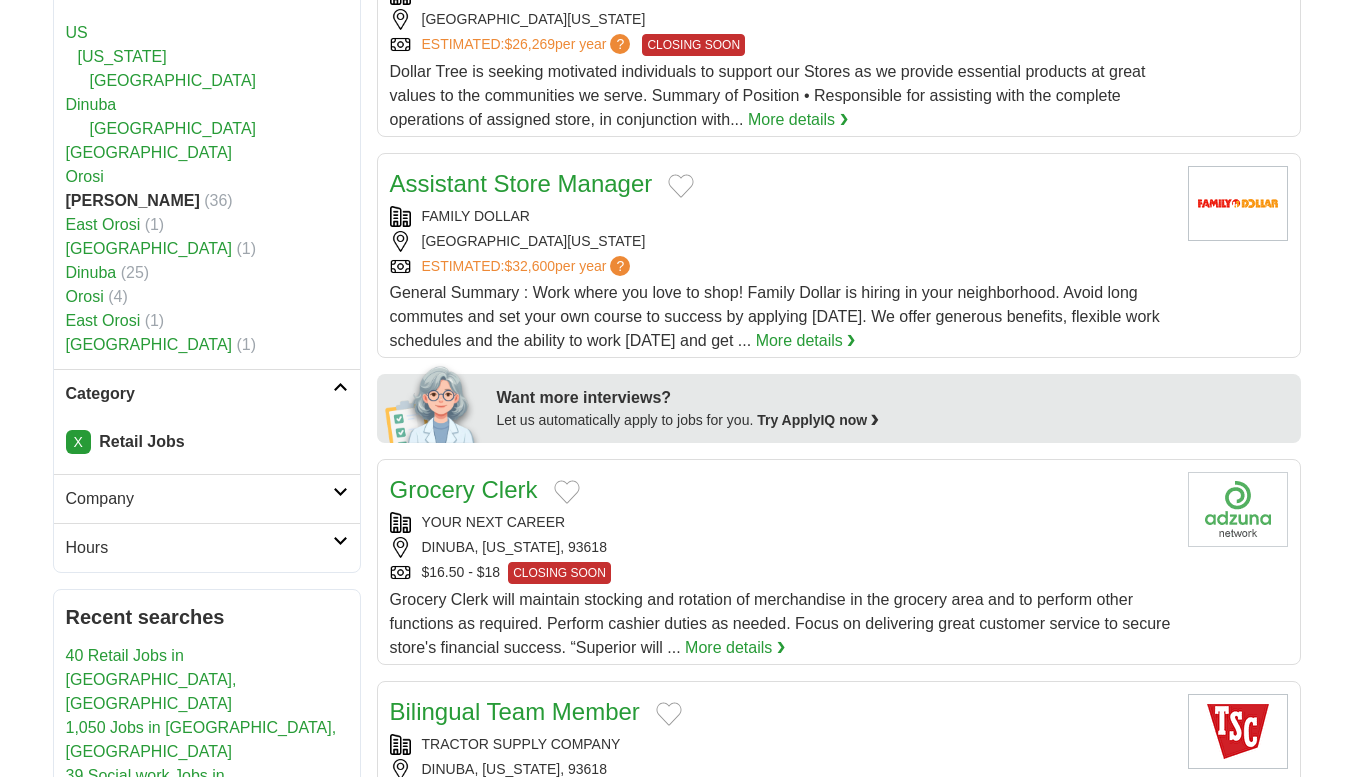 scroll, scrollTop: 600, scrollLeft: 0, axis: vertical 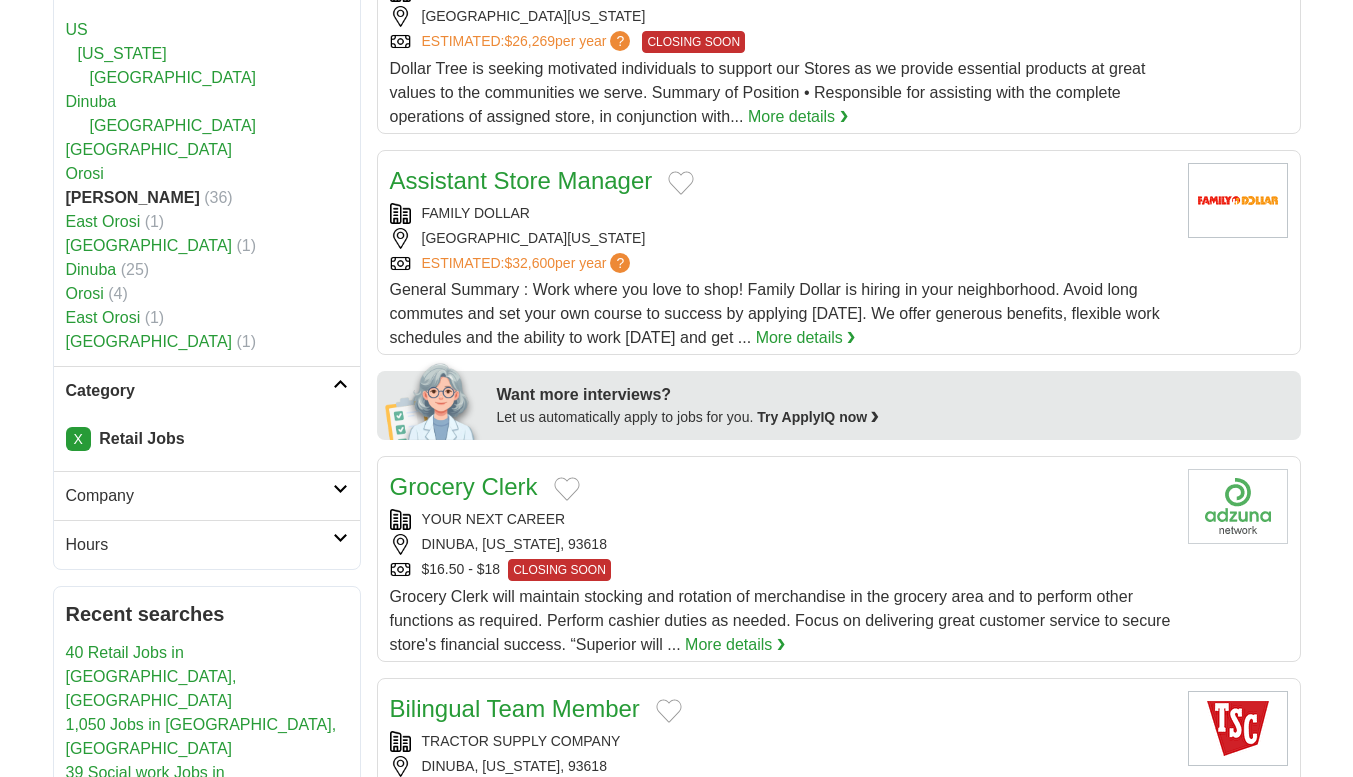 click on "[GEOGRAPHIC_DATA]" at bounding box center (149, 341) 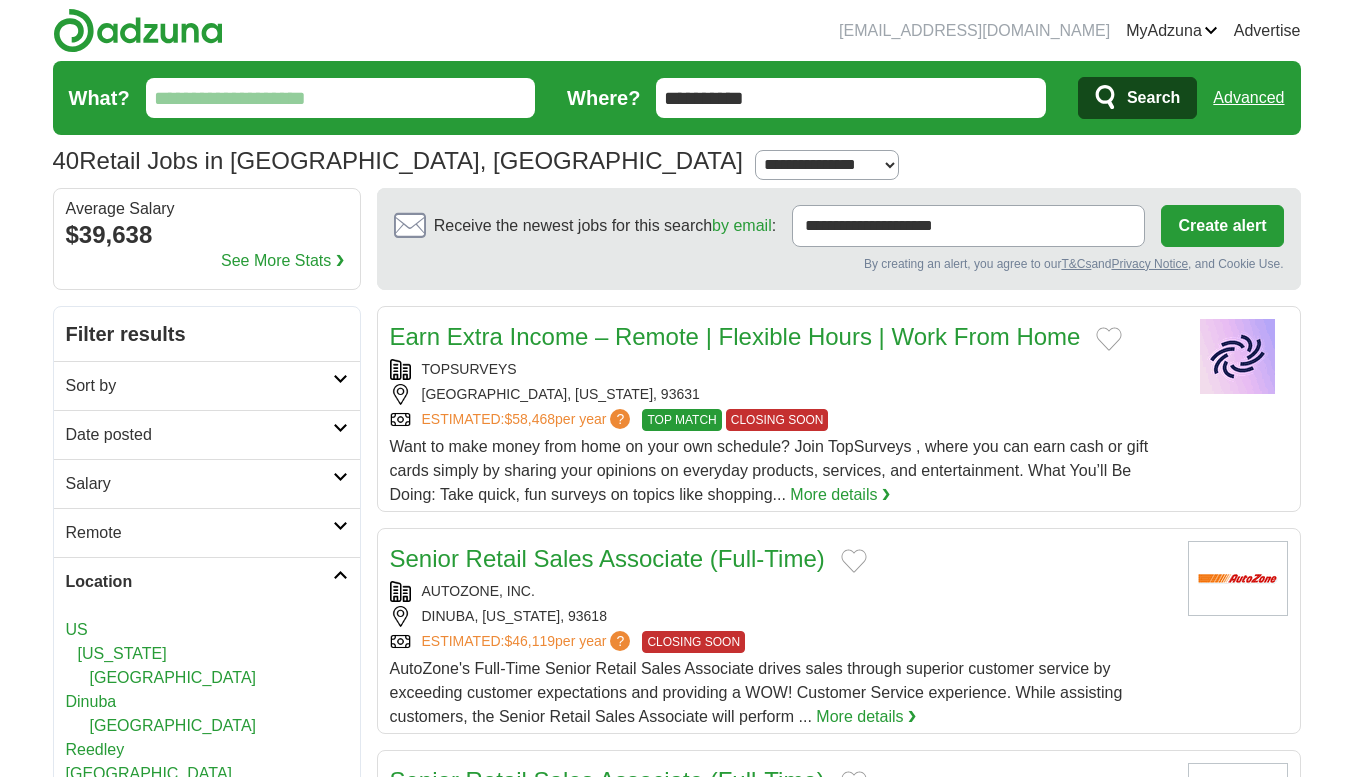 scroll, scrollTop: 0, scrollLeft: 0, axis: both 